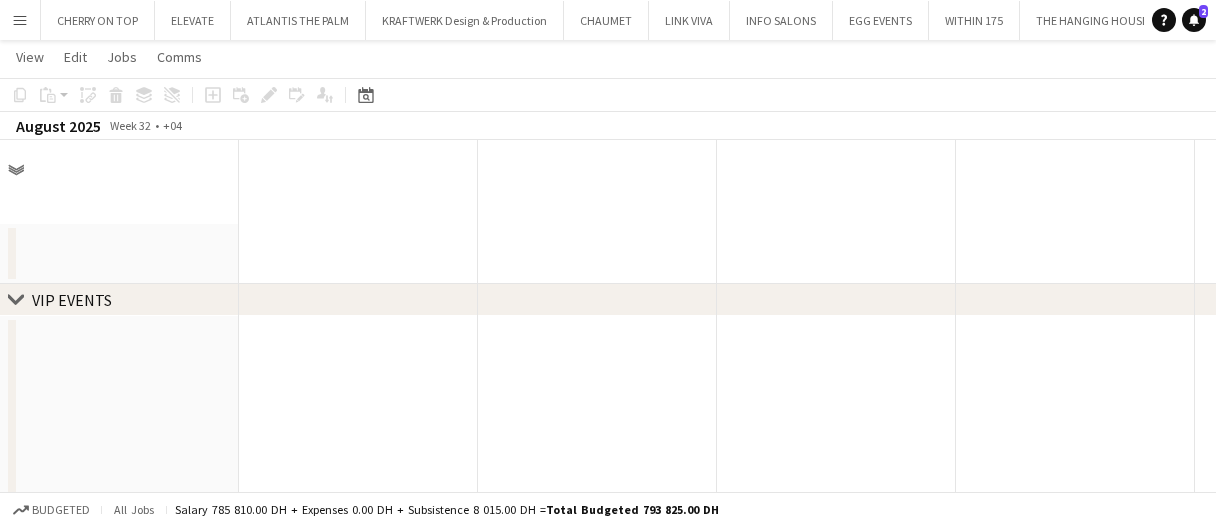scroll, scrollTop: 719, scrollLeft: 0, axis: vertical 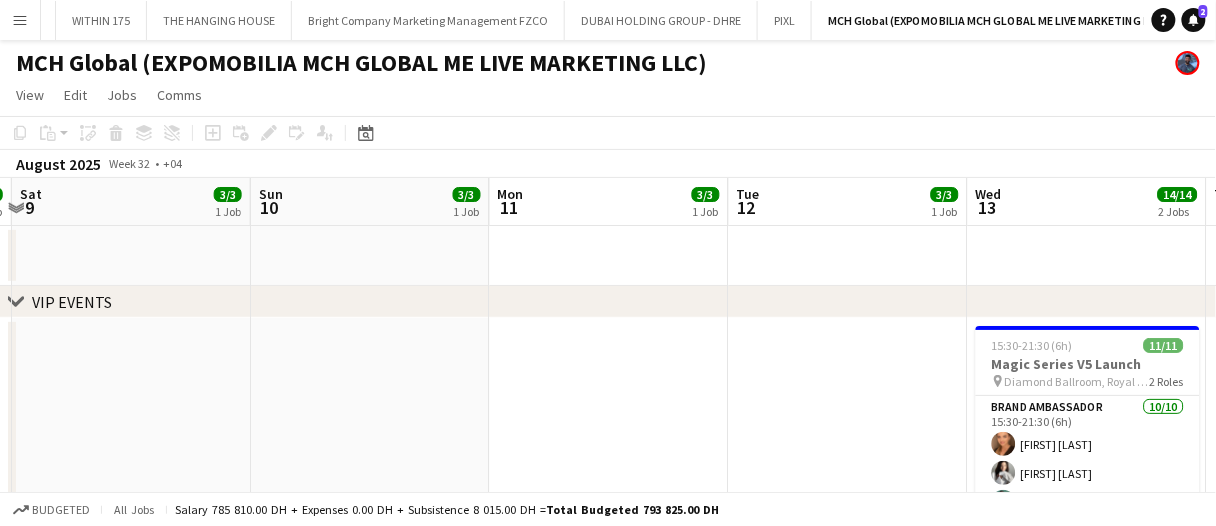 click at bounding box center (609, 256) 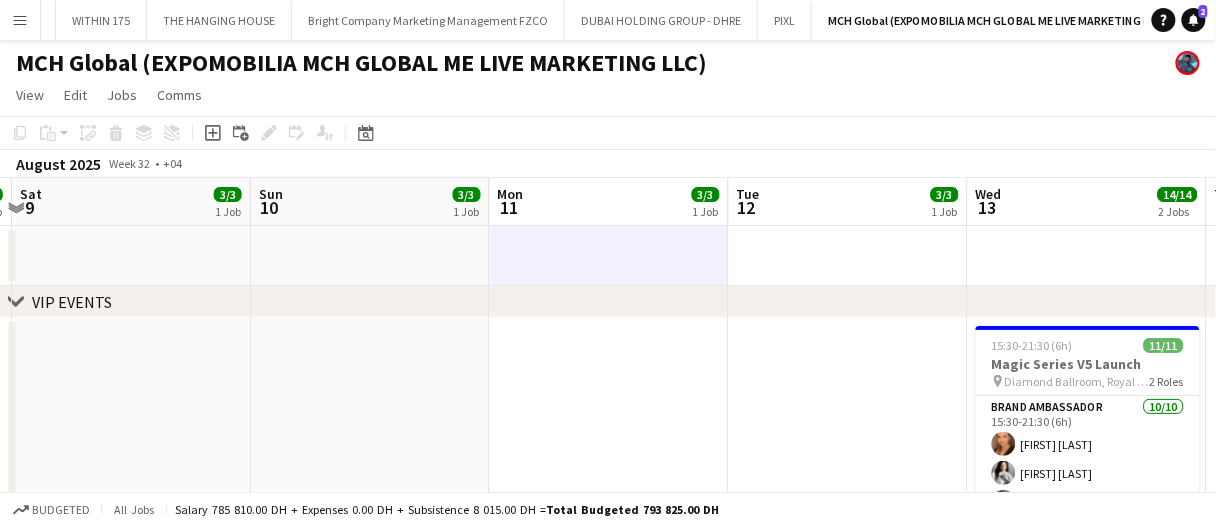 click at bounding box center [609, 256] 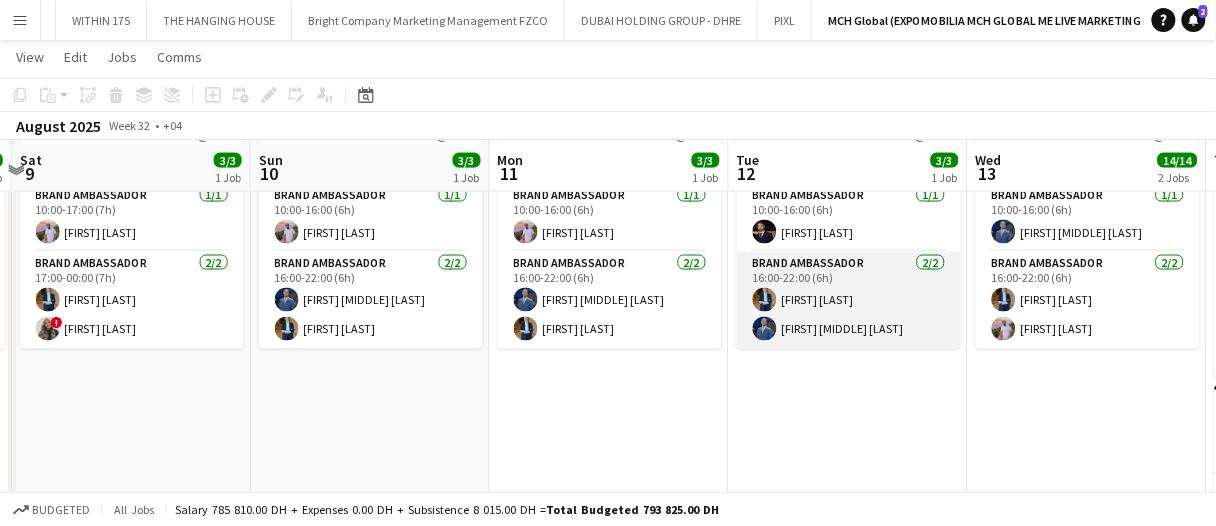 scroll, scrollTop: 0, scrollLeft: 0, axis: both 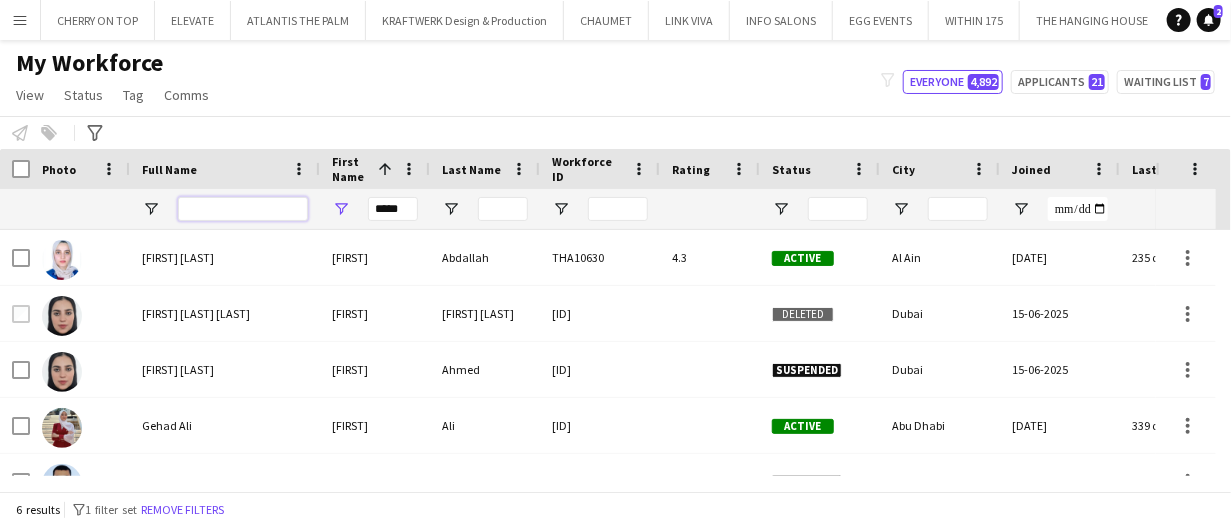 click at bounding box center (243, 209) 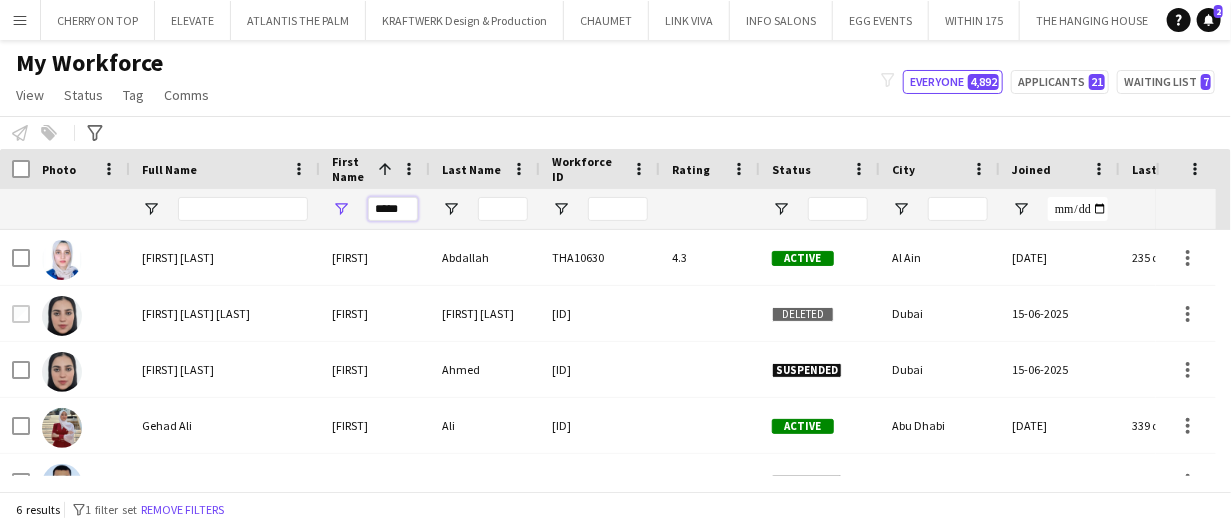 click on "*****" at bounding box center (393, 209) 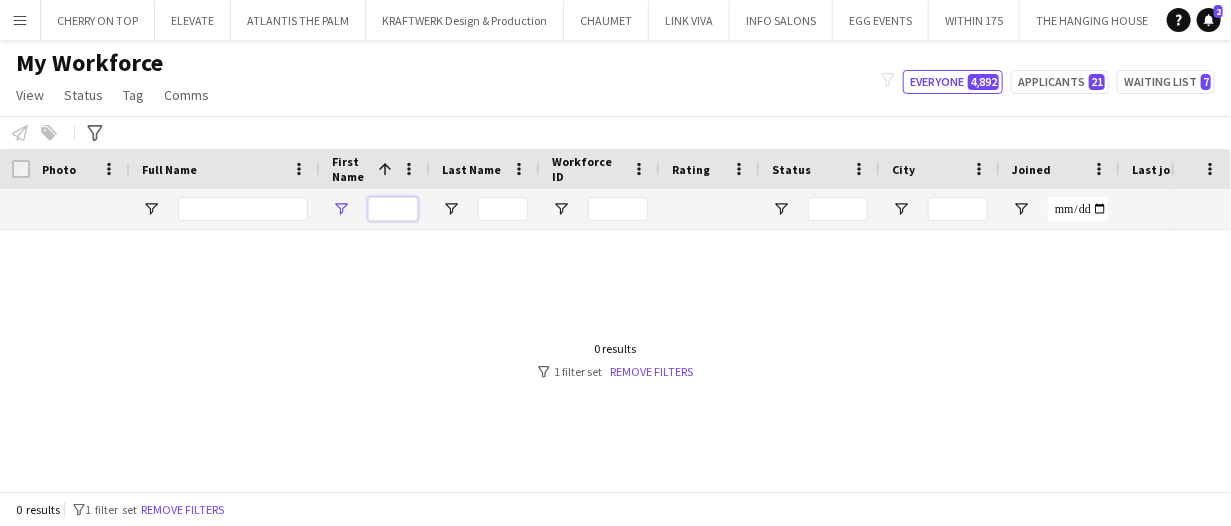 type 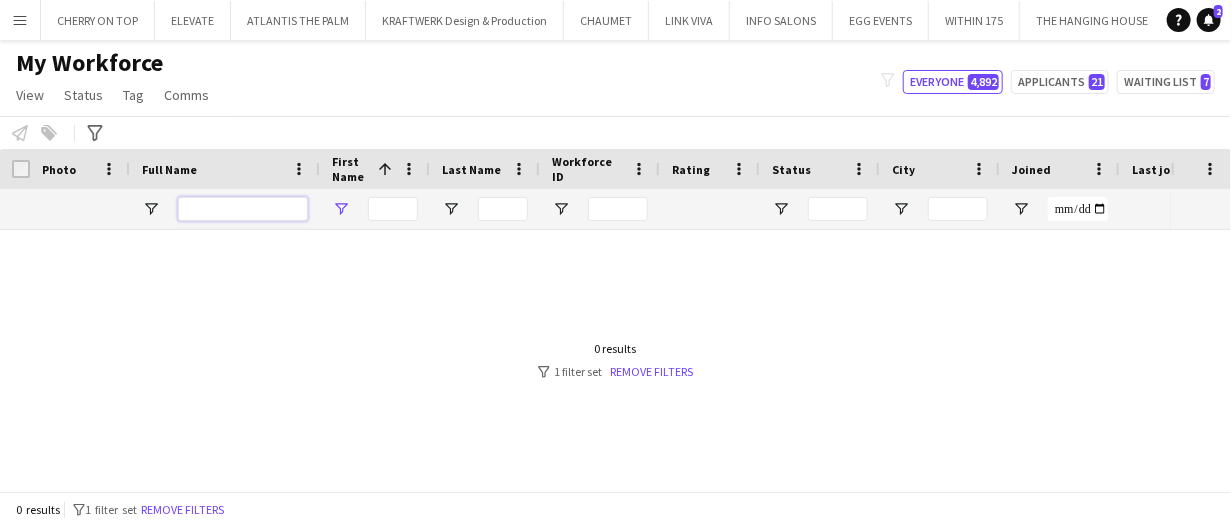 click at bounding box center (243, 209) 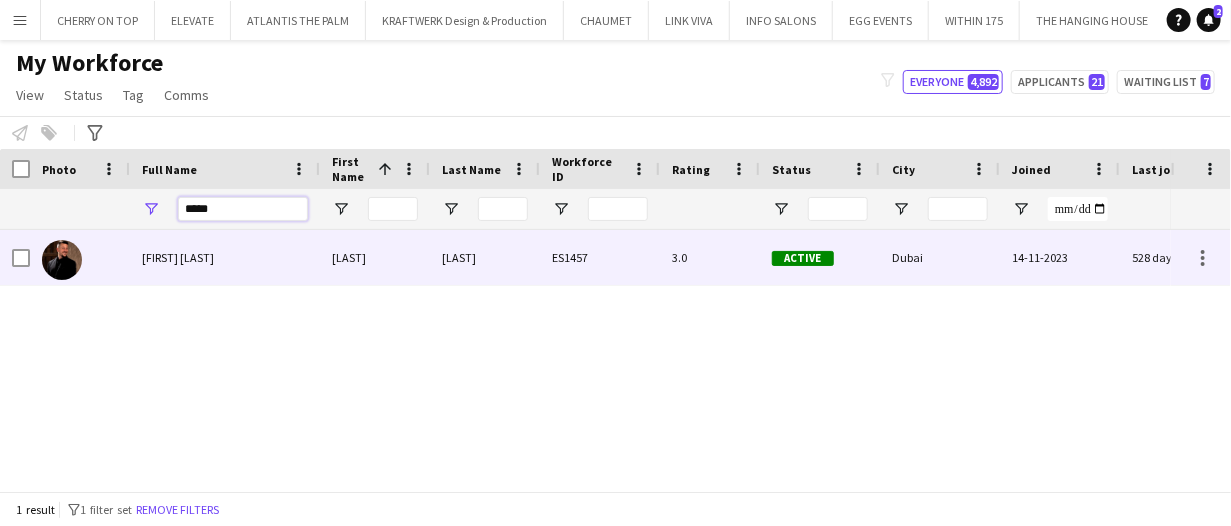 type on "*****" 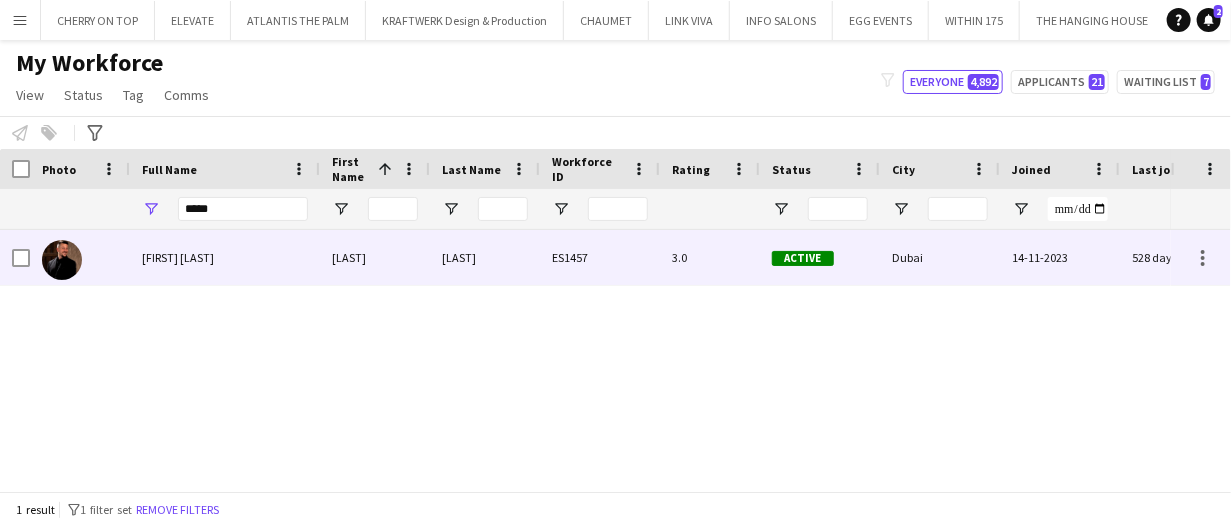 click on "[FIRST] [LAST]" at bounding box center (225, 257) 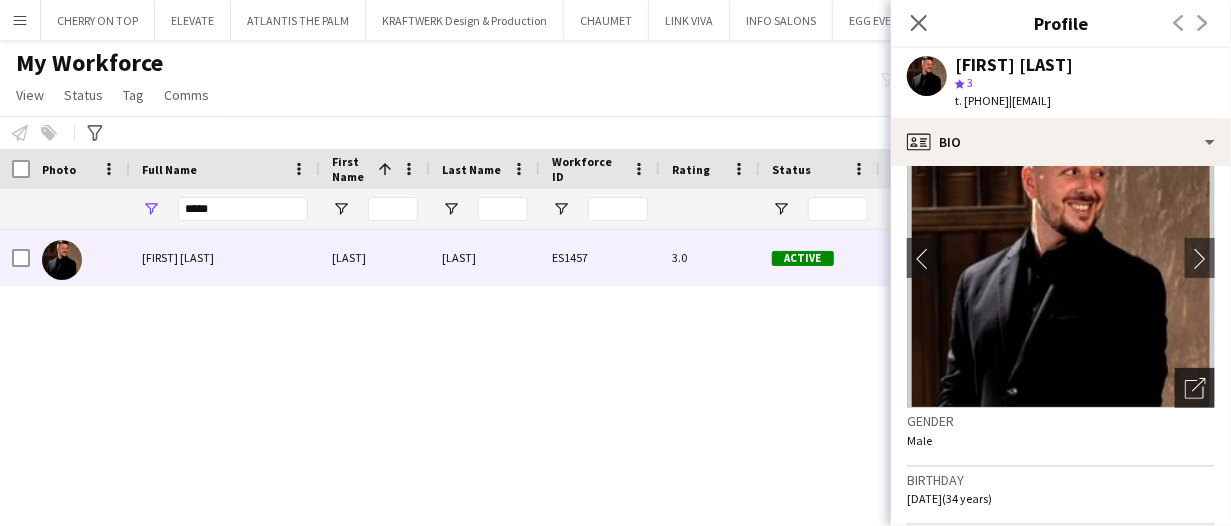 scroll, scrollTop: 100, scrollLeft: 0, axis: vertical 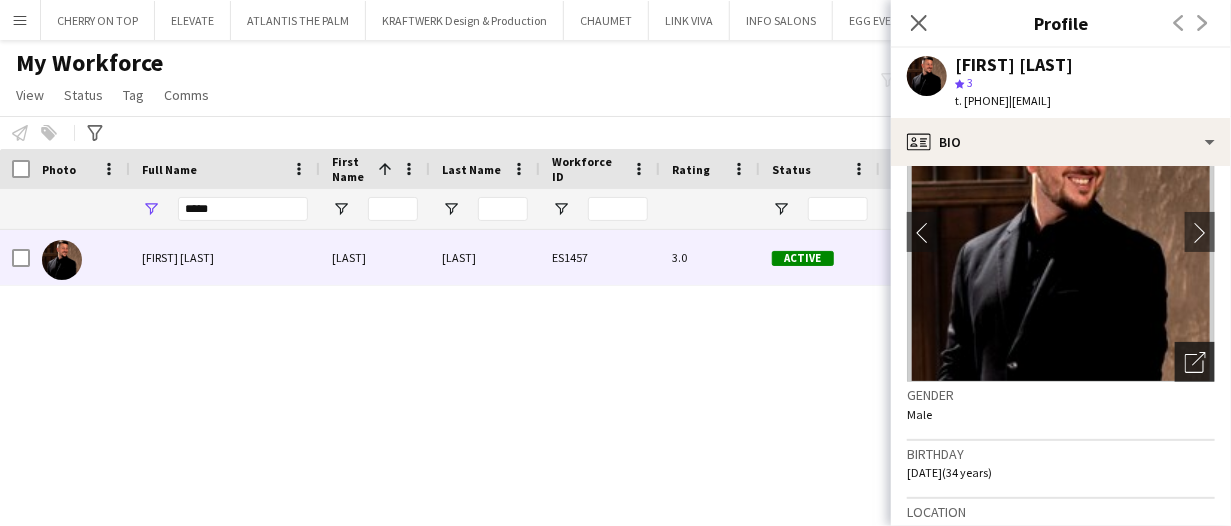 click on "Open photos pop-in" 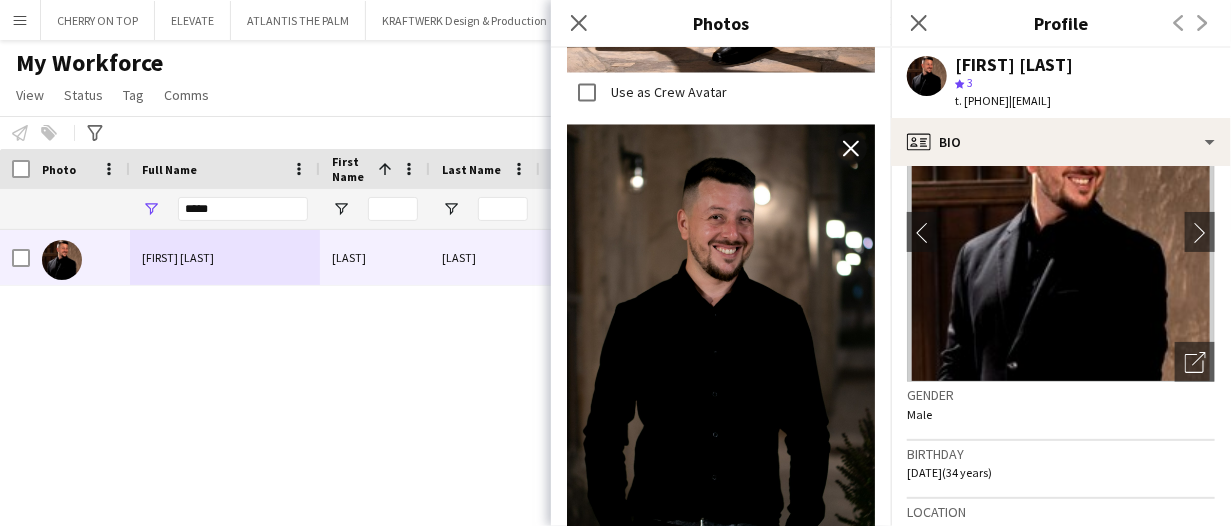 scroll, scrollTop: 1530, scrollLeft: 0, axis: vertical 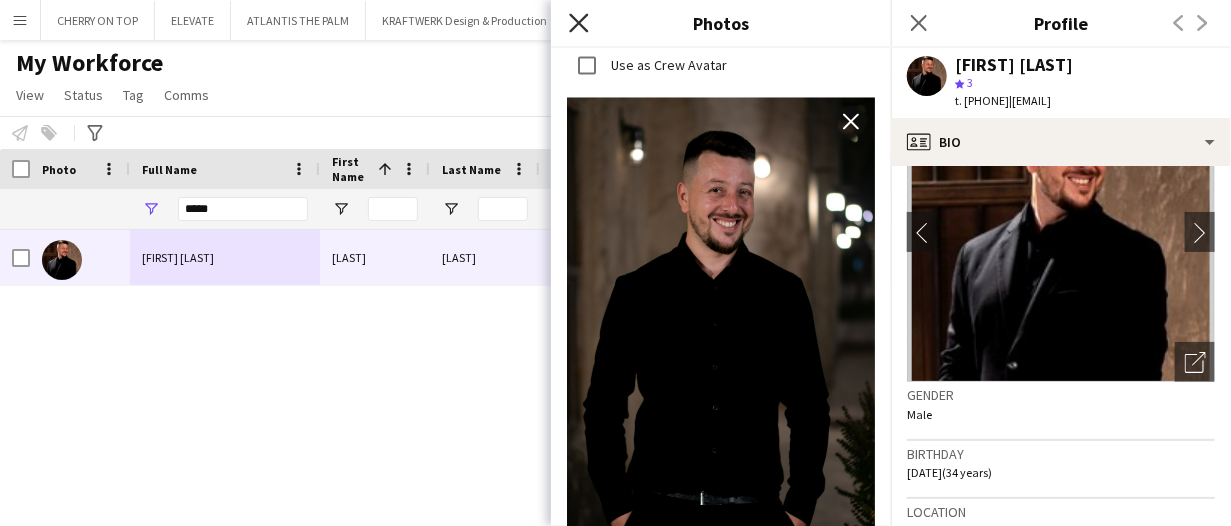 click on "Close pop-in" 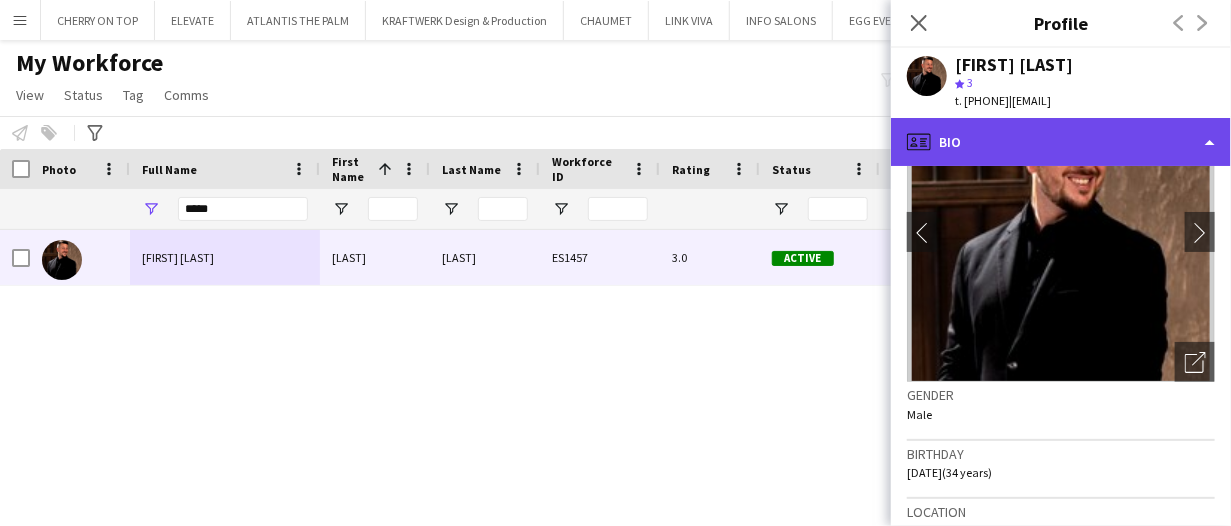 click on "profile
Bio" 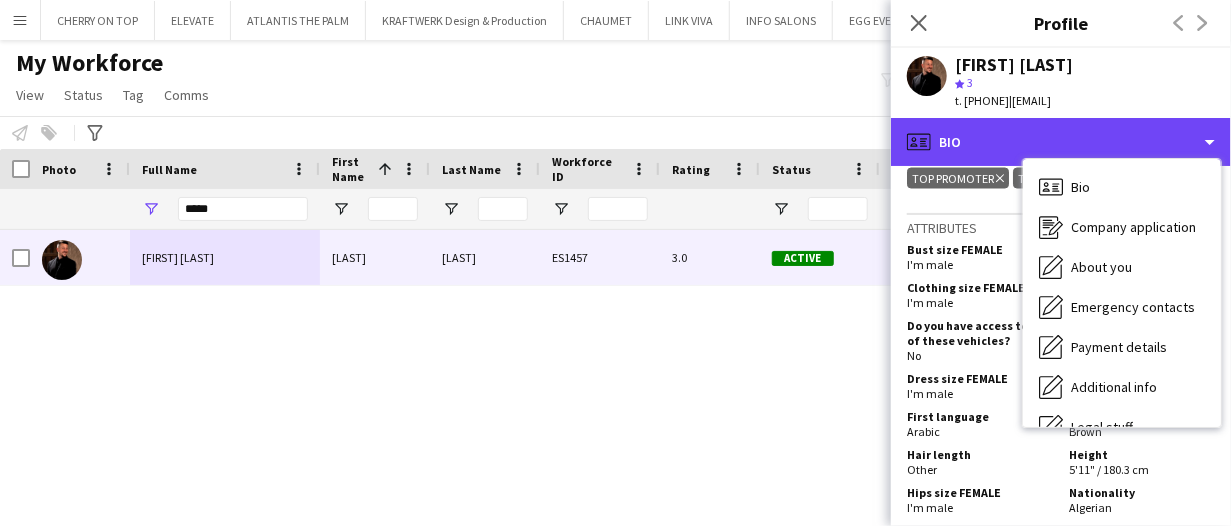 scroll, scrollTop: 1500, scrollLeft: 0, axis: vertical 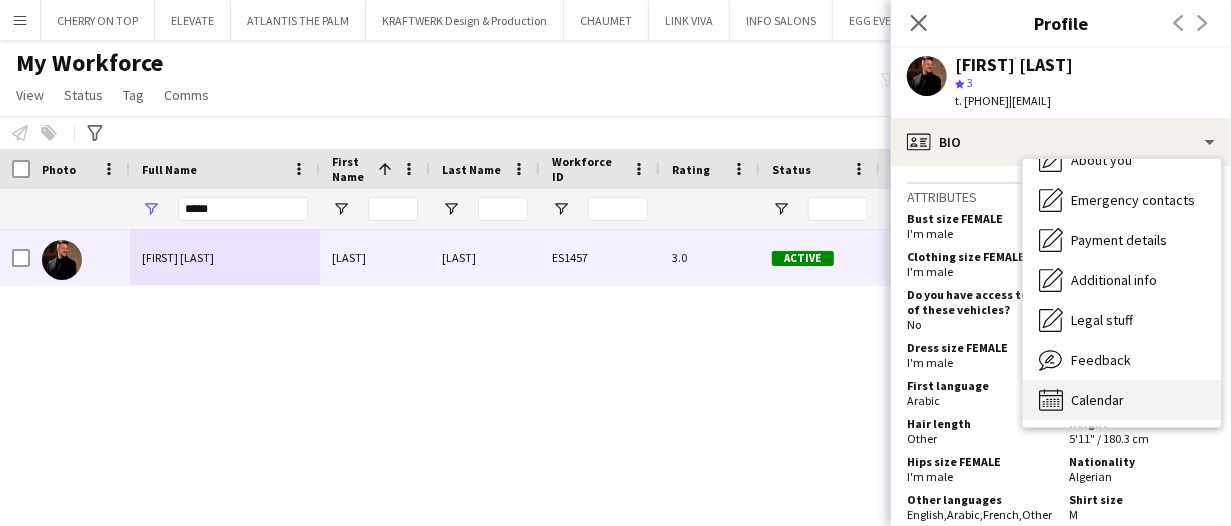 click on "Calendar
Calendar" at bounding box center (1122, 400) 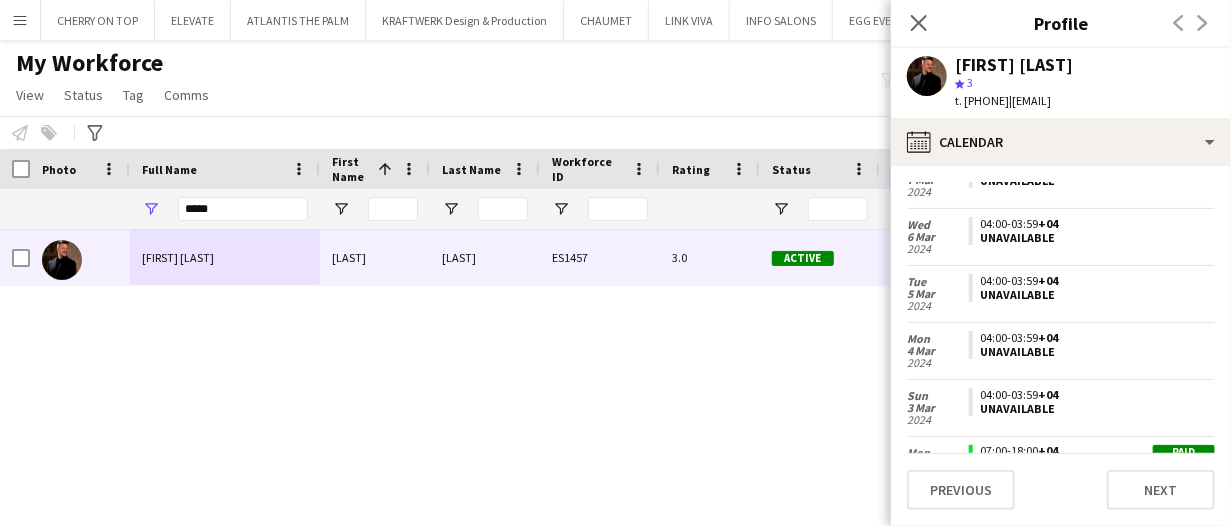 scroll, scrollTop: 2184, scrollLeft: 0, axis: vertical 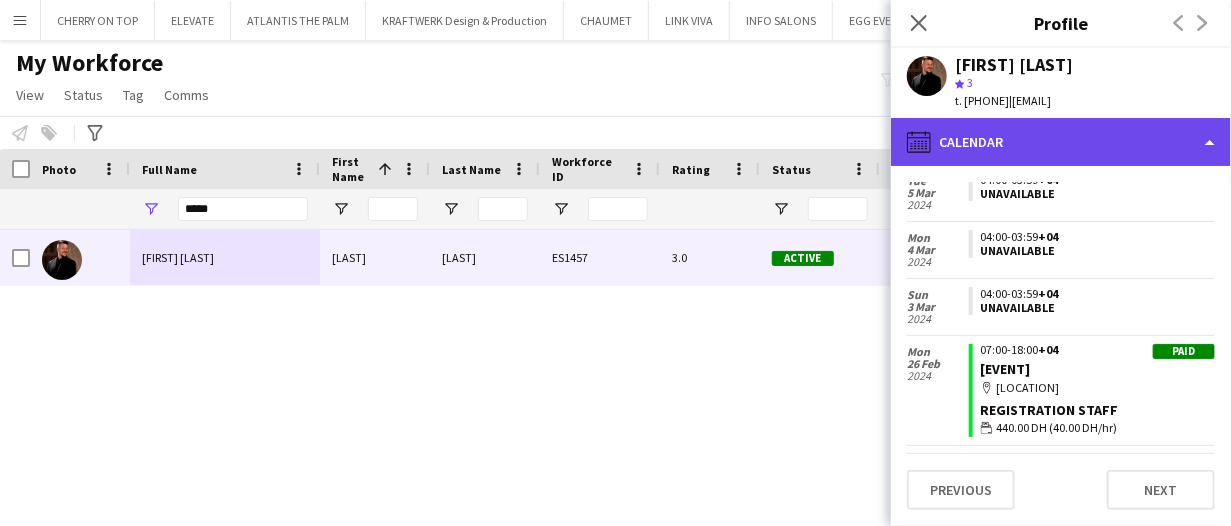 click on "calendar-full
Calendar" 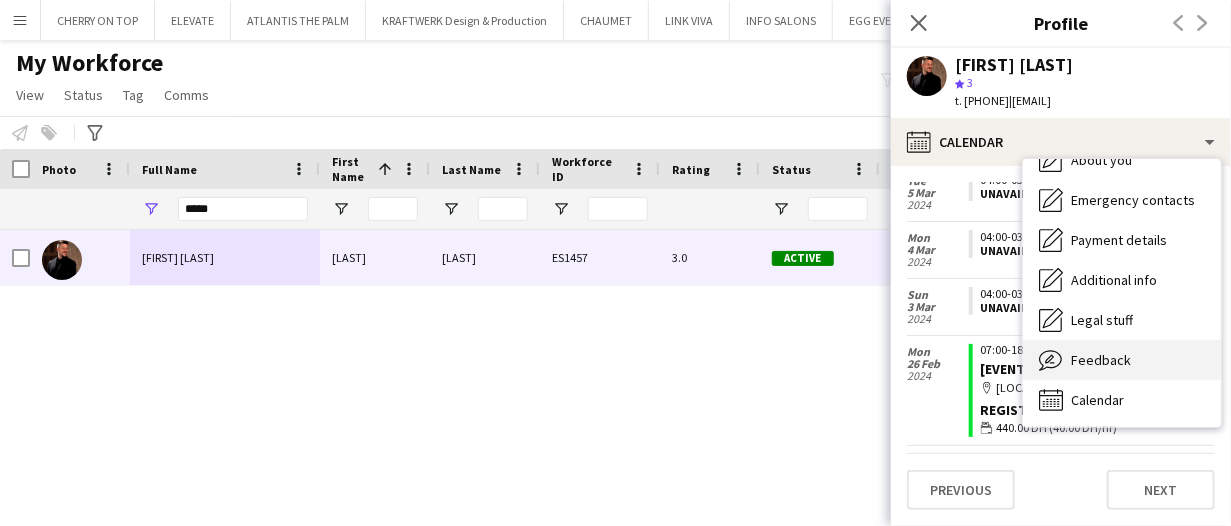 click on "Feedback
Feedback" at bounding box center (1122, 360) 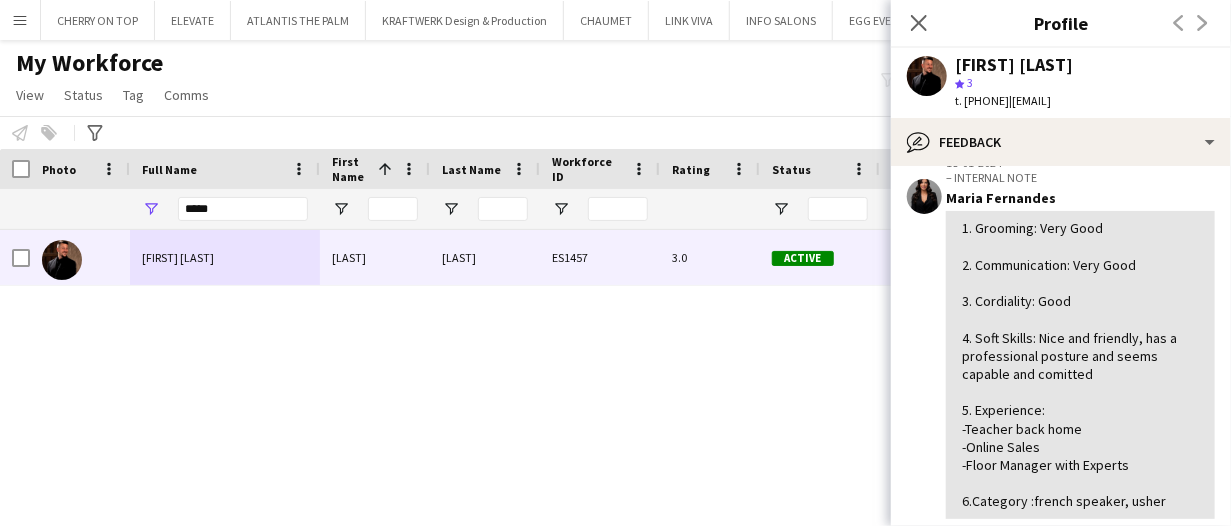 scroll, scrollTop: 400, scrollLeft: 0, axis: vertical 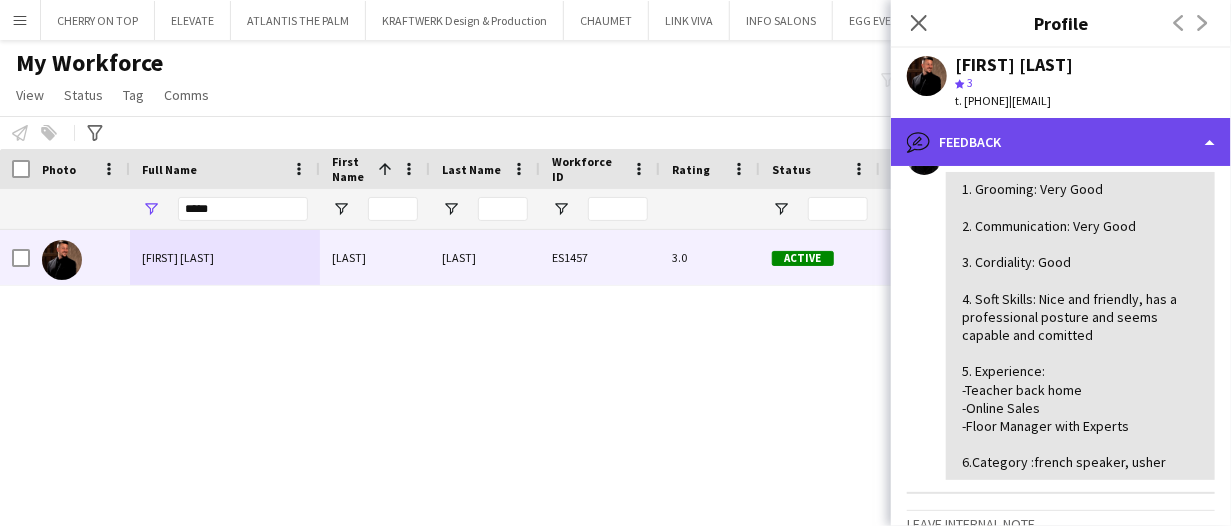 click on "bubble-pencil
Feedback" 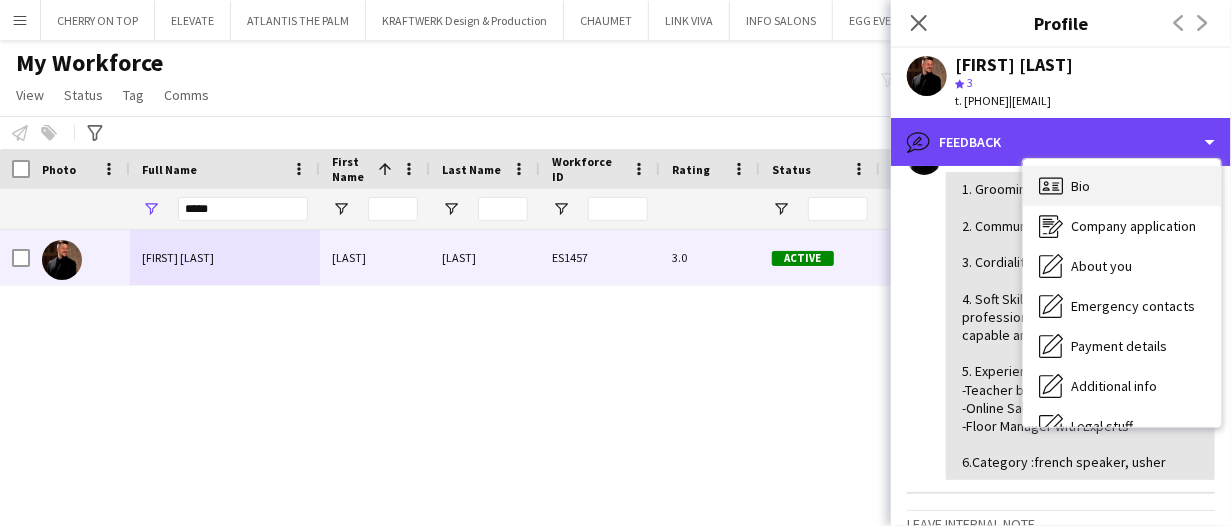 scroll, scrollTop: 0, scrollLeft: 0, axis: both 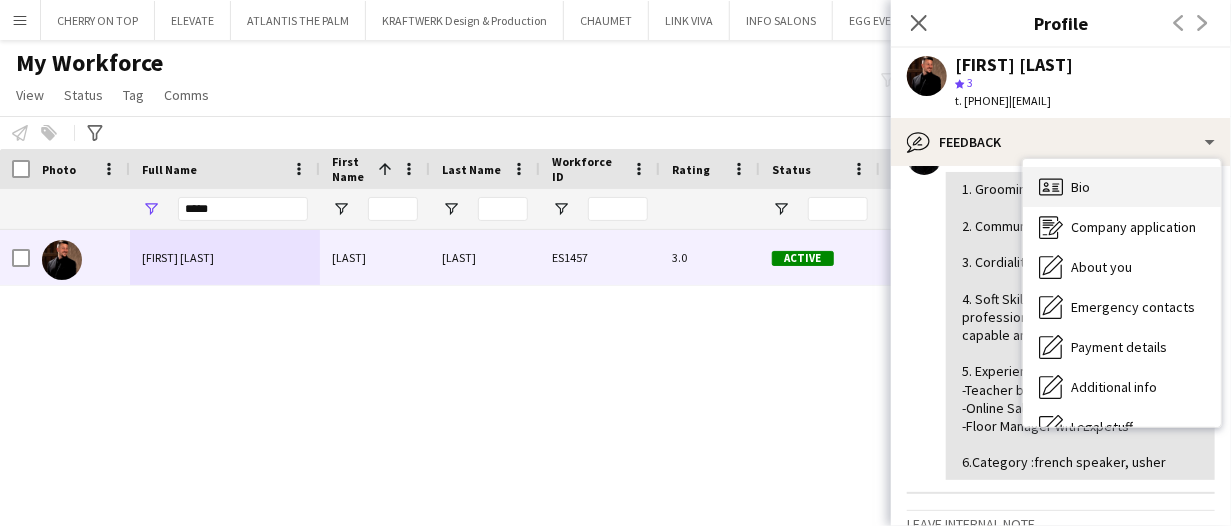 click on "Bio
Bio" at bounding box center (1122, 187) 